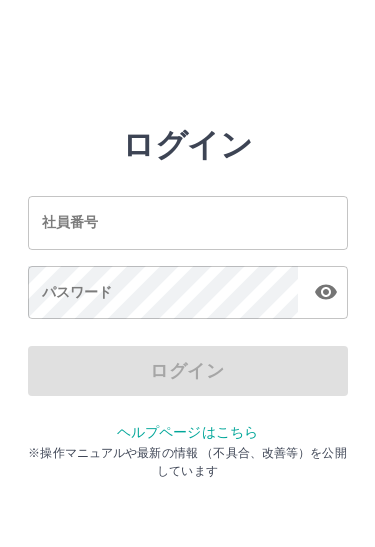 scroll, scrollTop: 0, scrollLeft: 0, axis: both 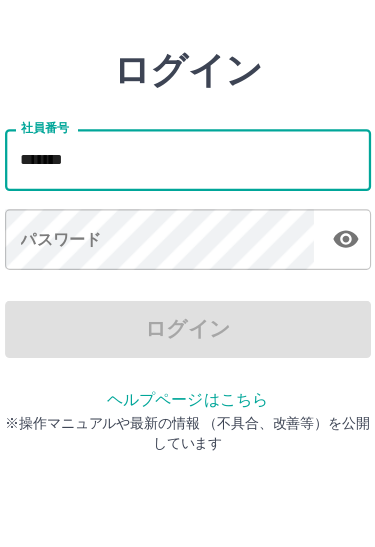 type on "*******" 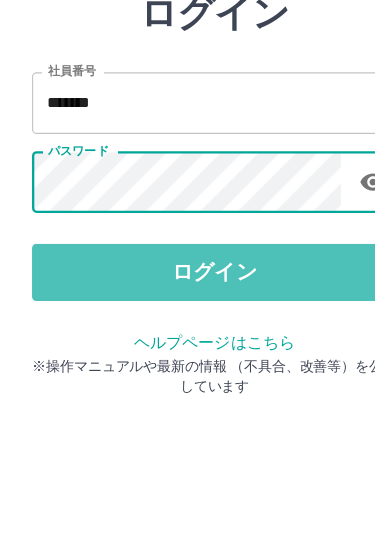 click on "ログイン" at bounding box center [188, 371] 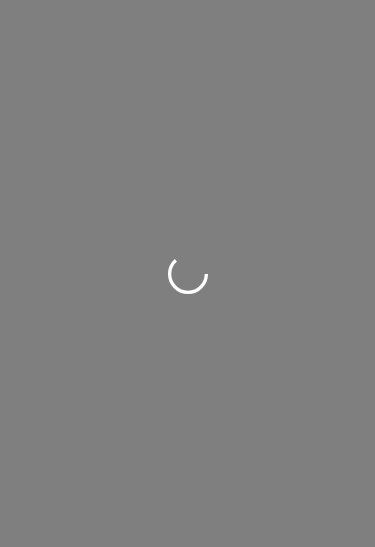 scroll, scrollTop: 0, scrollLeft: 0, axis: both 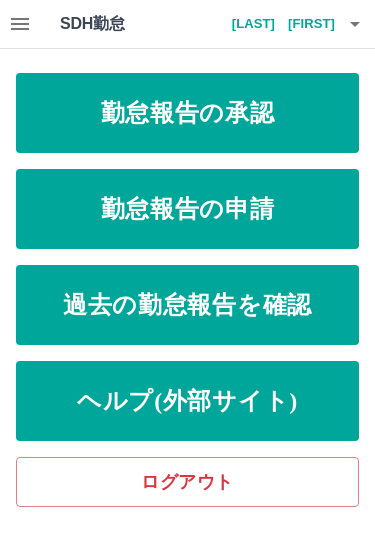 click on "勤怠報告の承認" at bounding box center [187, 113] 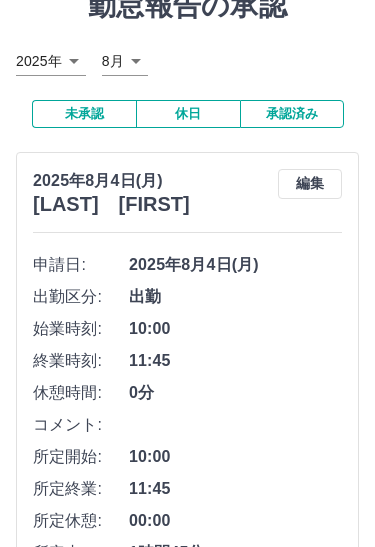 scroll, scrollTop: 97, scrollLeft: 0, axis: vertical 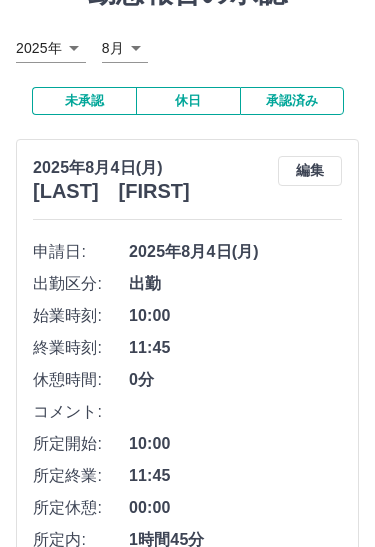 click on "編集" at bounding box center [310, 171] 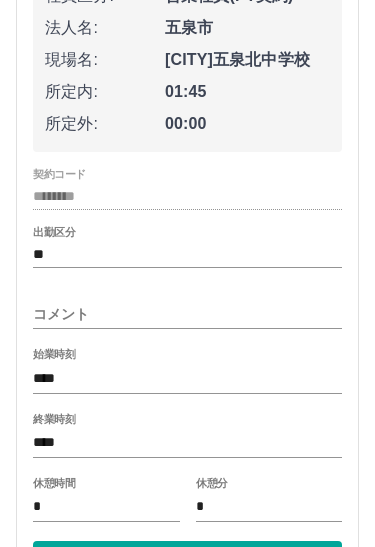 scroll, scrollTop: 442, scrollLeft: 0, axis: vertical 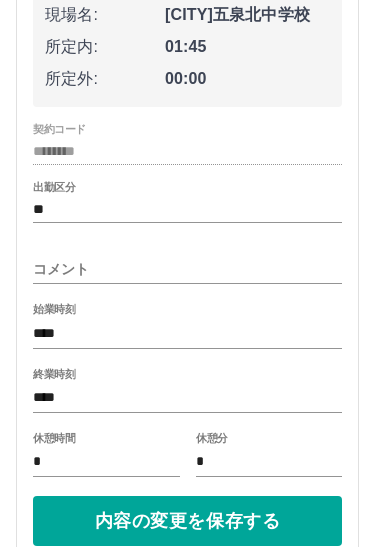 click on "****" at bounding box center (187, 398) 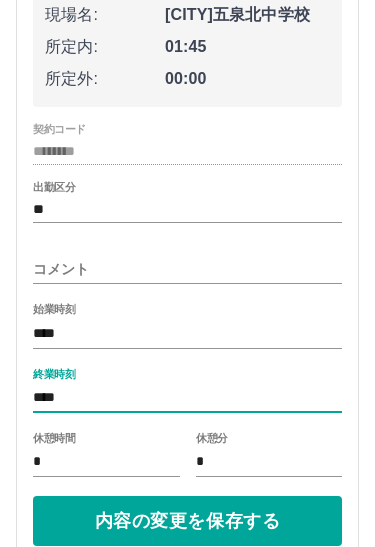 scroll, scrollTop: 449, scrollLeft: 0, axis: vertical 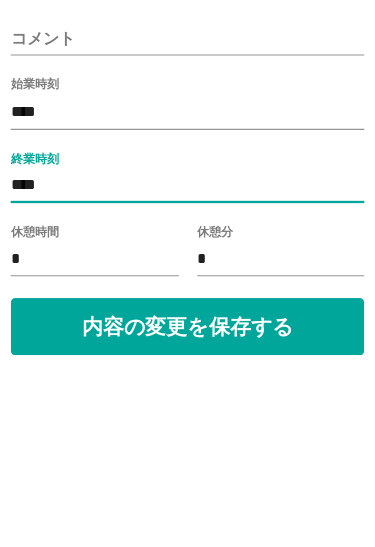 type on "****" 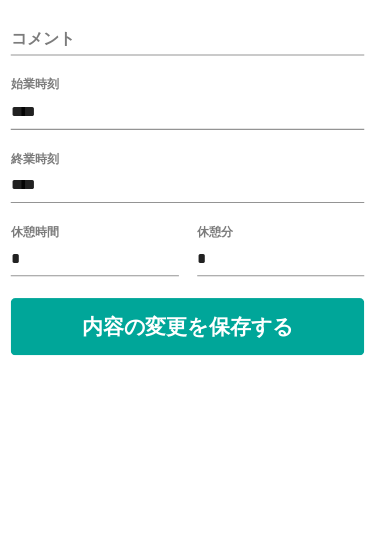 scroll, scrollTop: 677, scrollLeft: 0, axis: vertical 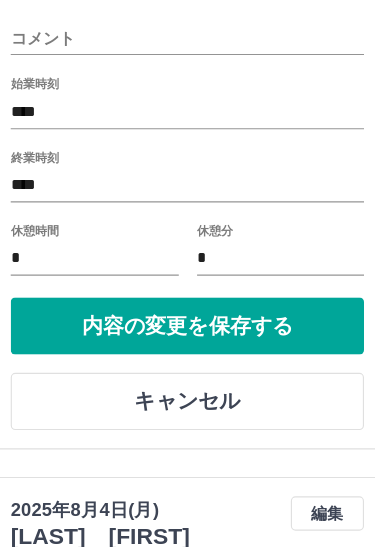 click on "内容の変更を保存する" at bounding box center (187, 286) 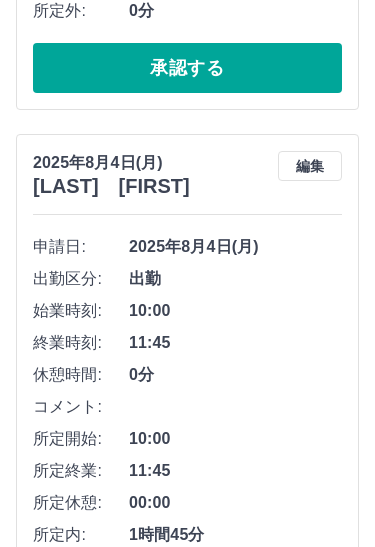 scroll, scrollTop: 674, scrollLeft: 0, axis: vertical 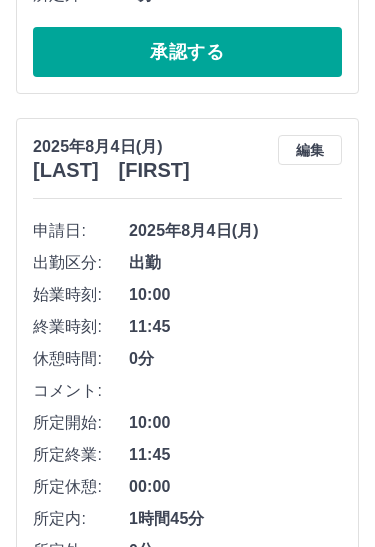 click on "編集" at bounding box center (310, 150) 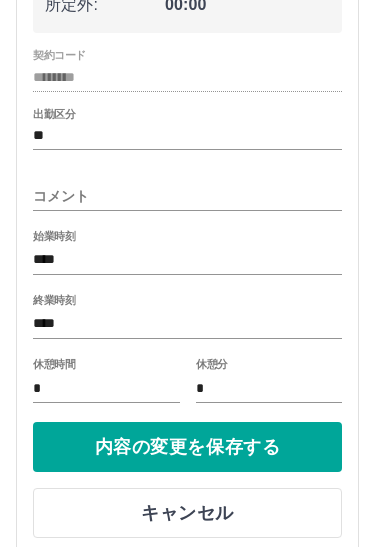 scroll, scrollTop: 1072, scrollLeft: 0, axis: vertical 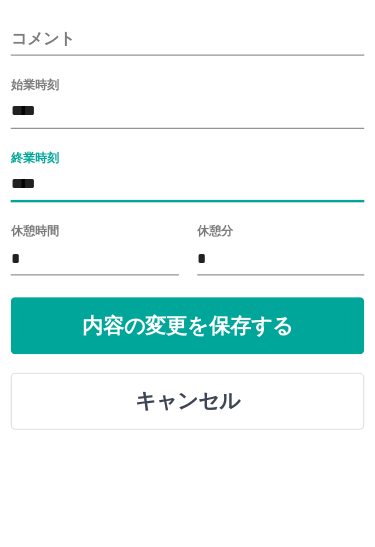 type on "****" 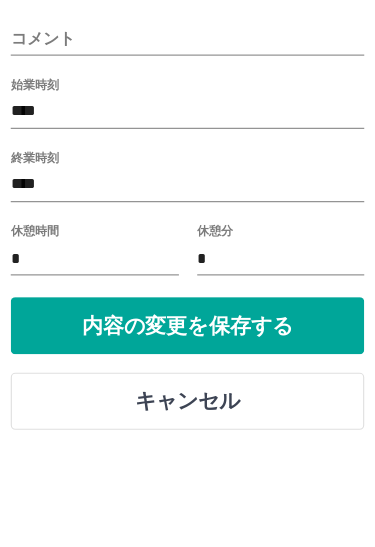 scroll, scrollTop: 1233, scrollLeft: 0, axis: vertical 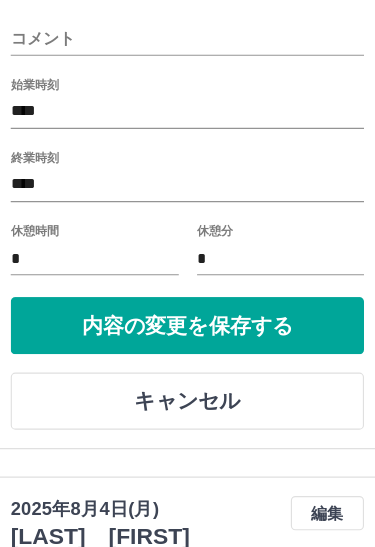 click on "内容の変更を保存する" at bounding box center (187, 286) 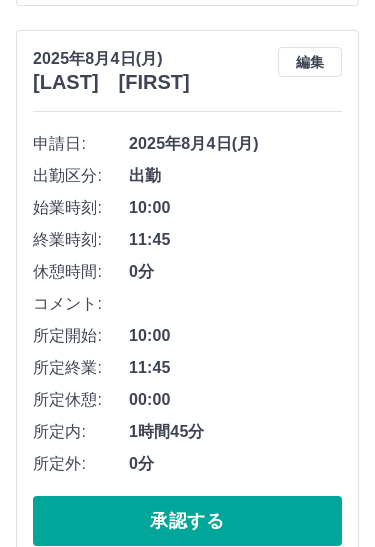 scroll, scrollTop: 1316, scrollLeft: 0, axis: vertical 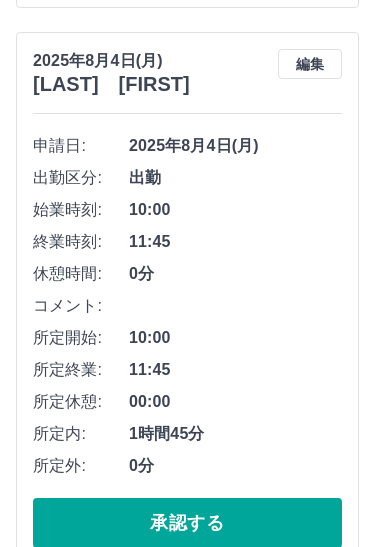 click on "編集" at bounding box center [310, 64] 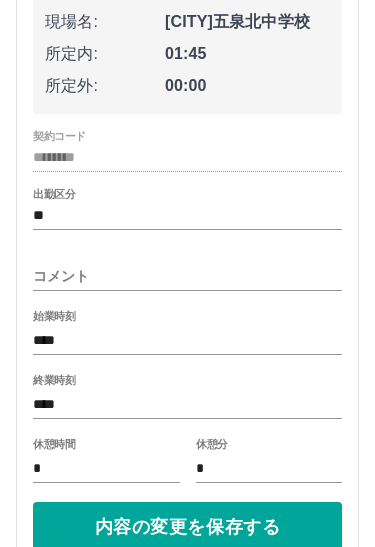 click on "****" at bounding box center [187, 405] 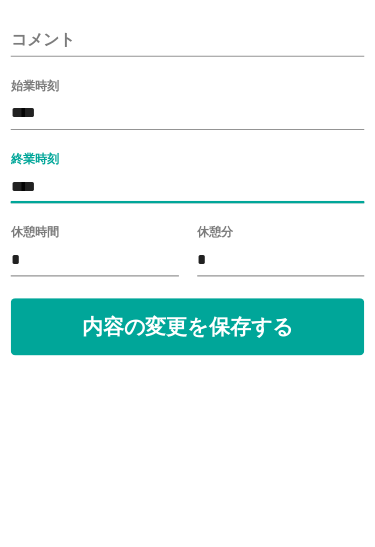 click on "****" at bounding box center (187, 391) 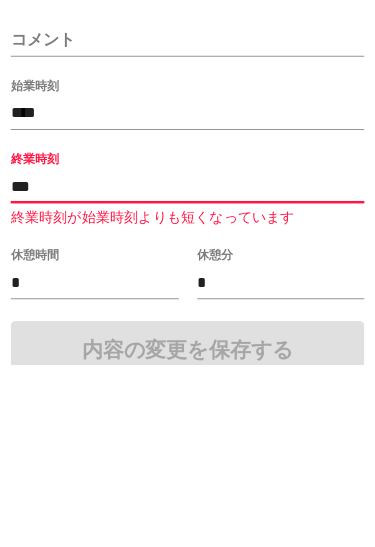 type on "****" 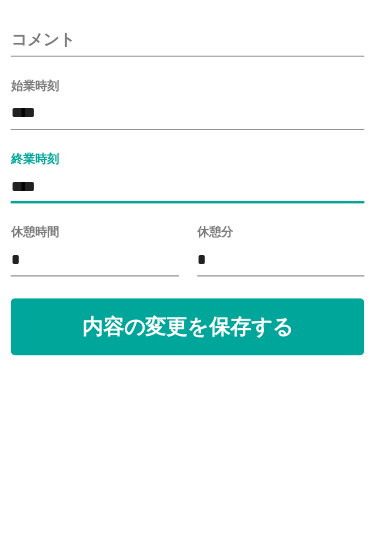 click on "内容の変更を保存する" at bounding box center (187, 514) 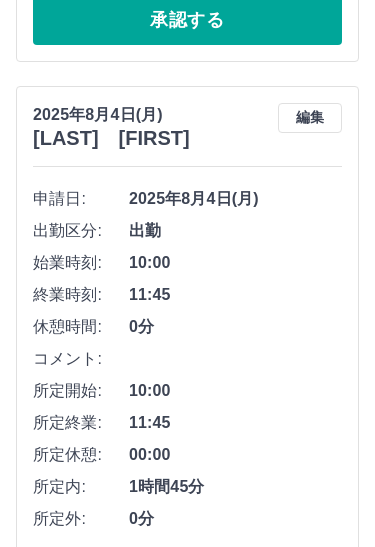 click on "編集" at bounding box center (310, 119) 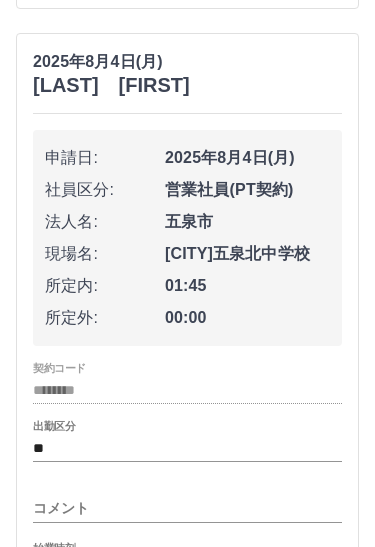 scroll, scrollTop: 2078, scrollLeft: 0, axis: vertical 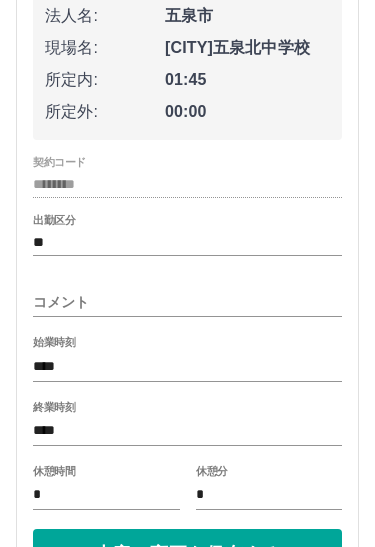 click on "****" at bounding box center [187, 431] 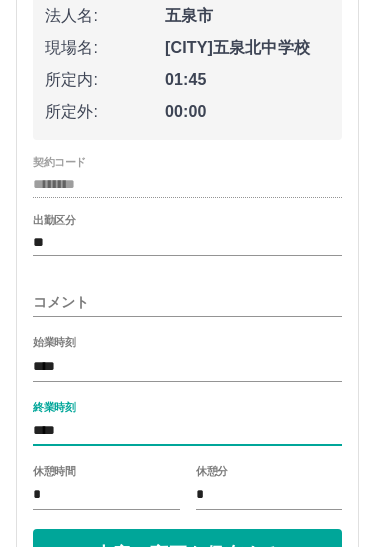 scroll, scrollTop: 2117, scrollLeft: 0, axis: vertical 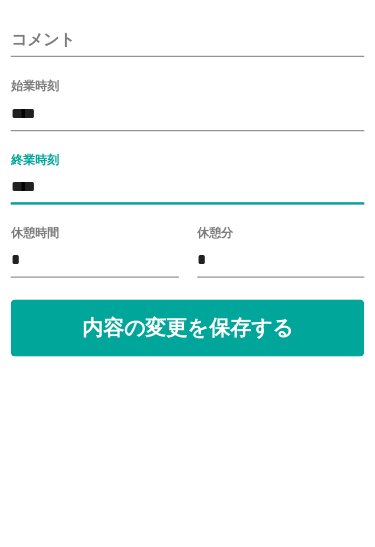 type on "****" 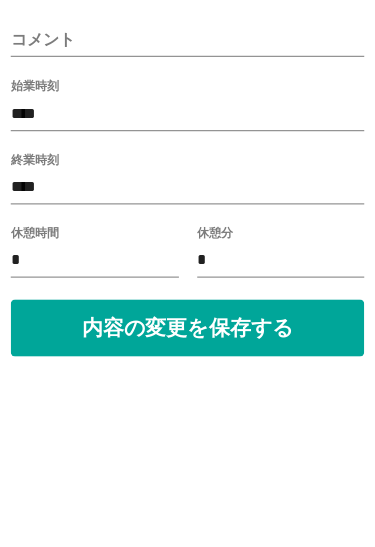scroll, scrollTop: 2345, scrollLeft: 0, axis: vertical 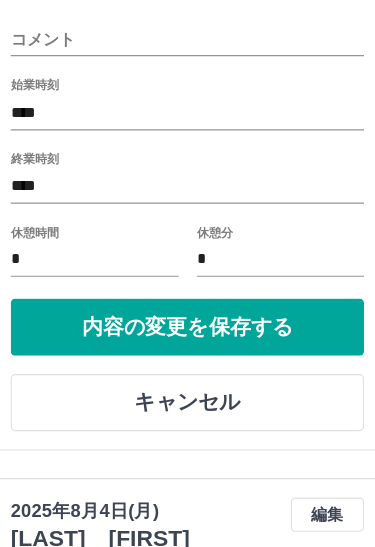 click on "内容の変更を保存する" at bounding box center [187, 287] 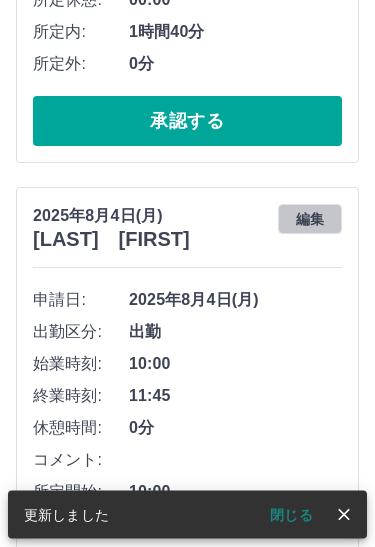 click on "編集" at bounding box center [310, 220] 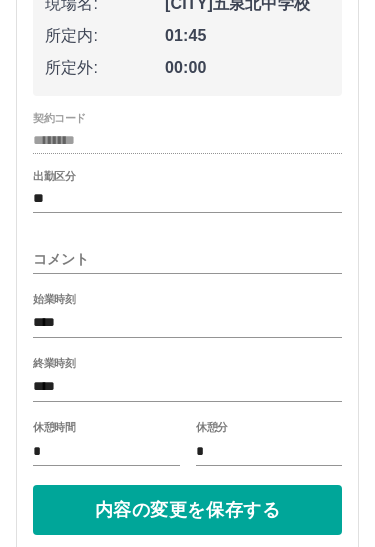 scroll, scrollTop: 2685, scrollLeft: 0, axis: vertical 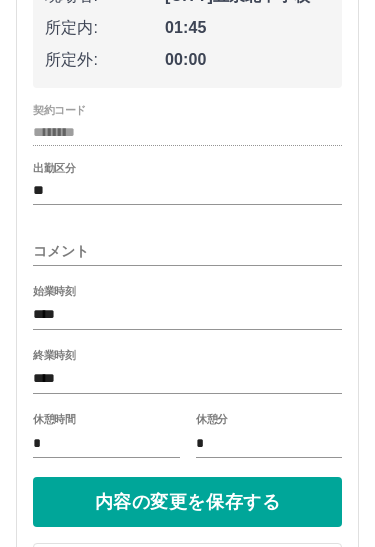 click on "****" at bounding box center (187, 380) 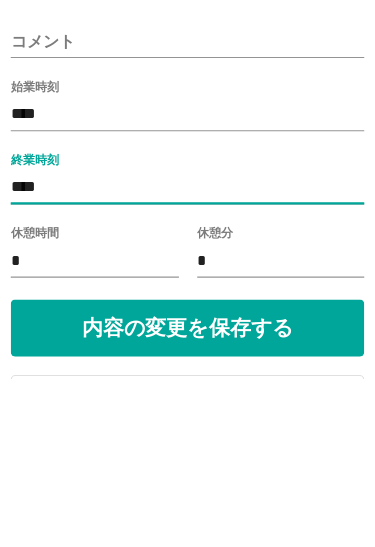 type on "****" 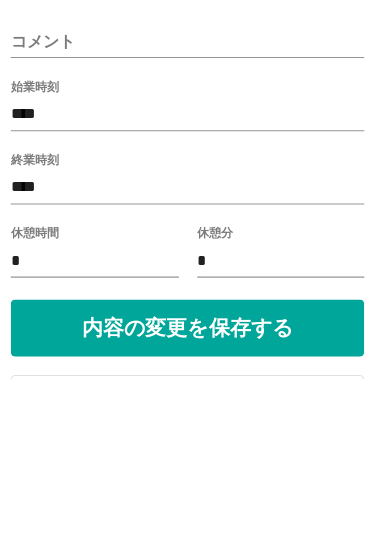 scroll, scrollTop: 2901, scrollLeft: 0, axis: vertical 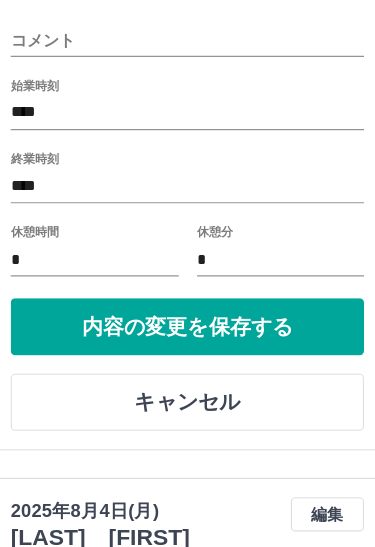 click on "内容の変更を保存する" at bounding box center [187, 287] 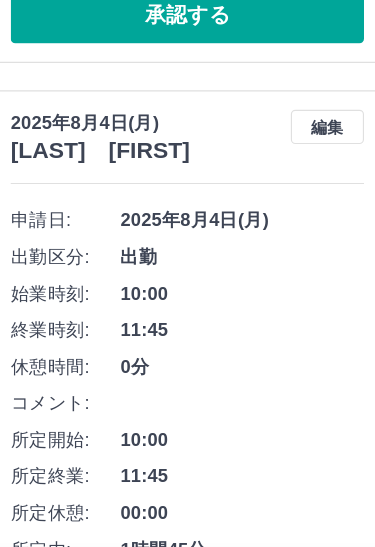 scroll, scrollTop: 2938, scrollLeft: 0, axis: vertical 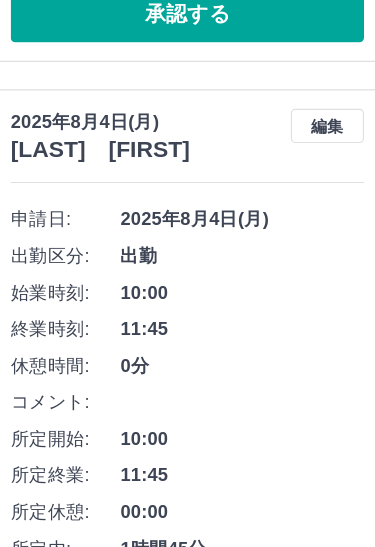 click on "編集" at bounding box center [310, 111] 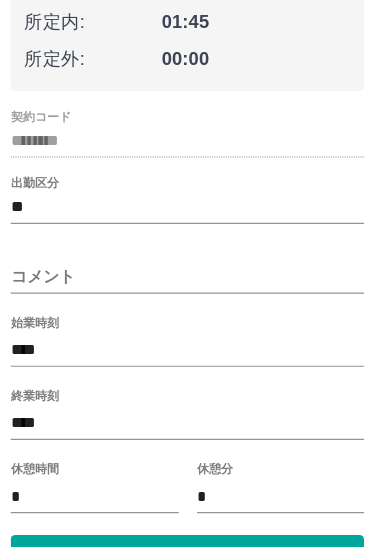 scroll, scrollTop: 3263, scrollLeft: 0, axis: vertical 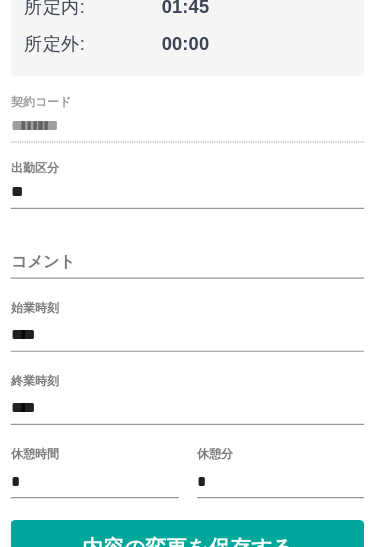 click on "****" at bounding box center (187, 358) 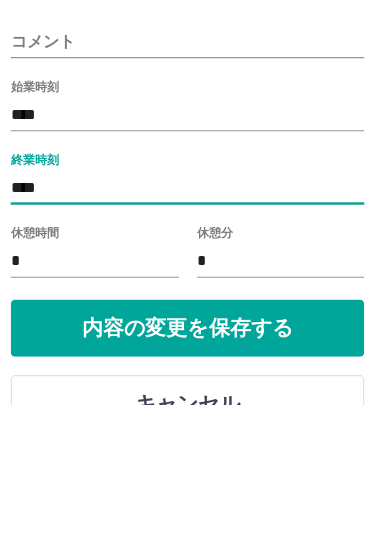 type on "****" 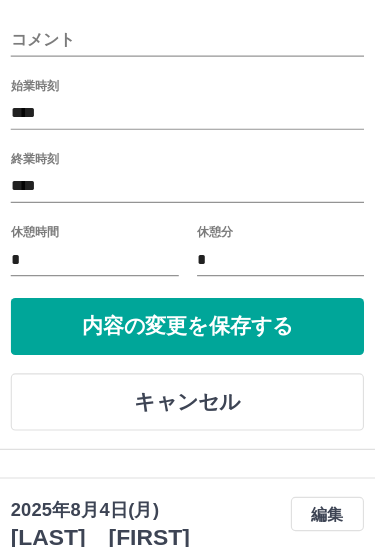 click on "内容の変更を保存する" at bounding box center [187, 287] 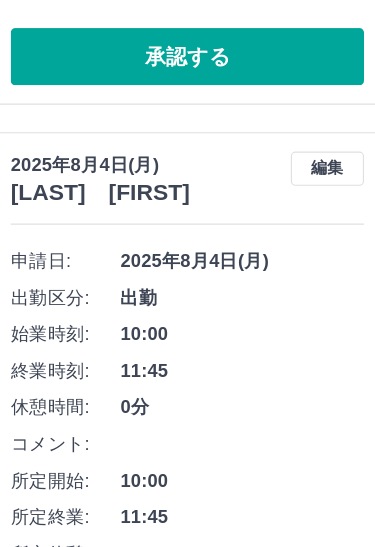 click on "編集" at bounding box center (310, 149) 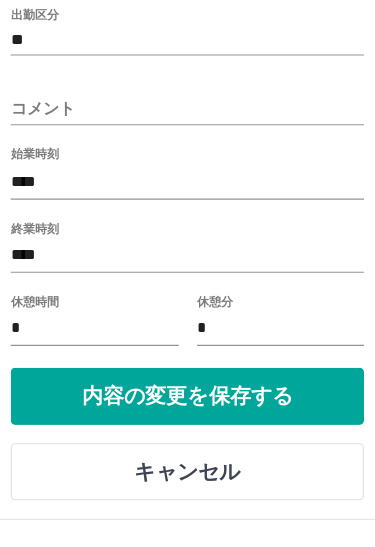 scroll, scrollTop: 3979, scrollLeft: 0, axis: vertical 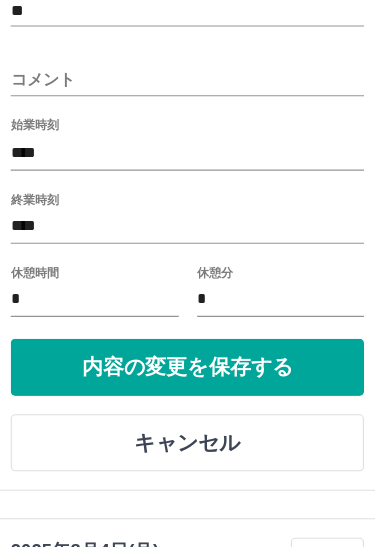 click on "****" at bounding box center (187, 199) 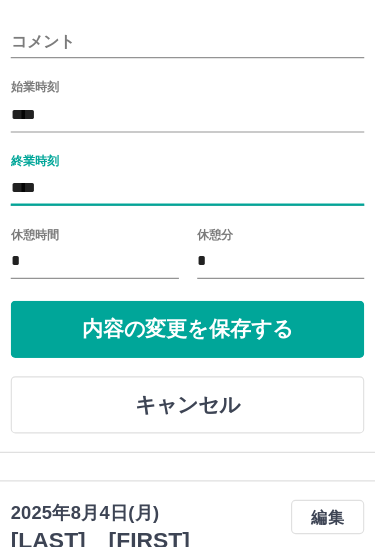 type on "****" 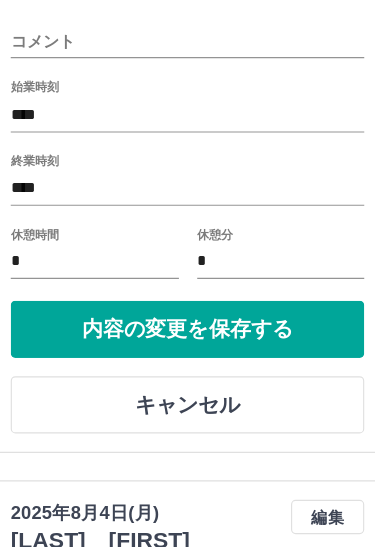 scroll, scrollTop: 4013, scrollLeft: 0, axis: vertical 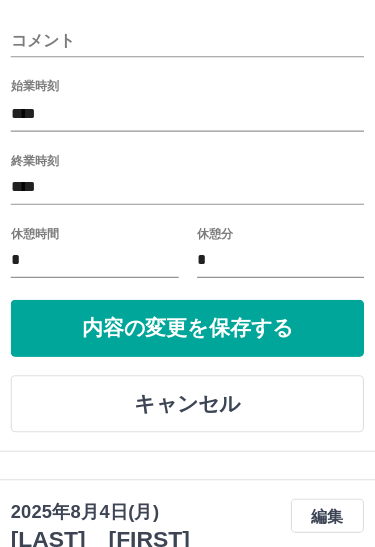 click on "内容の変更を保存する" at bounding box center (187, 288) 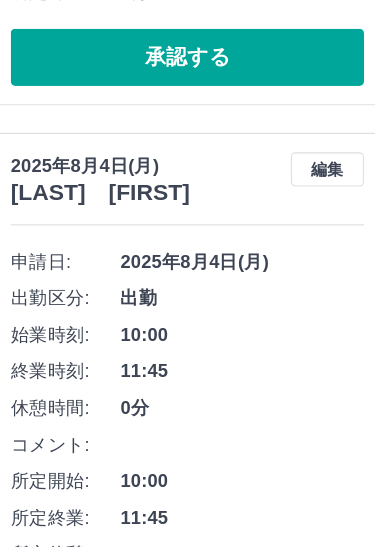 click on "編集" at bounding box center [310, 149] 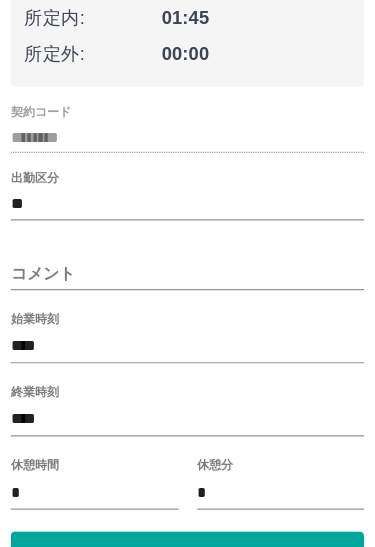 scroll, scrollTop: 4366, scrollLeft: 0, axis: vertical 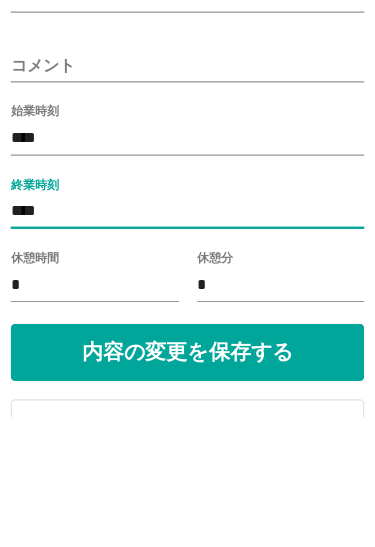 type on "****" 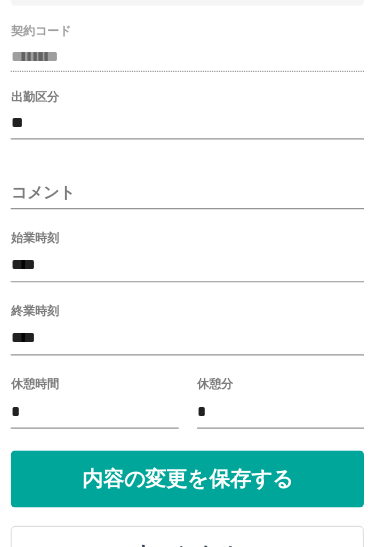 click on "内容の変更を保存する" at bounding box center [187, 420] 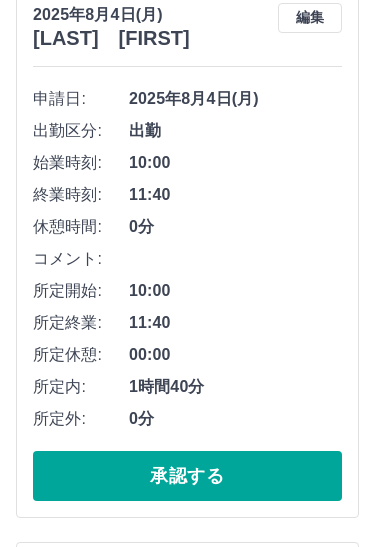 scroll, scrollTop: 0, scrollLeft: 0, axis: both 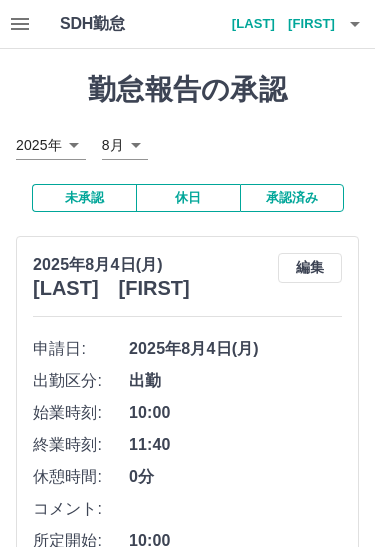 click 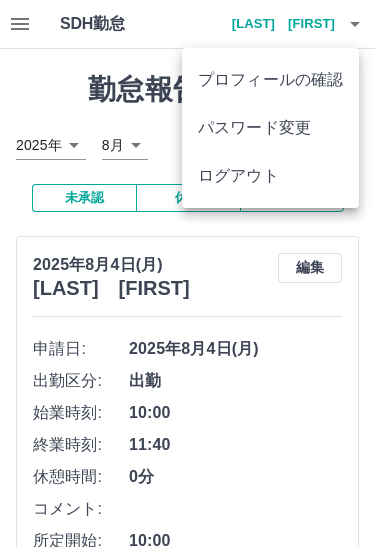 click on "ログアウト" at bounding box center (270, 176) 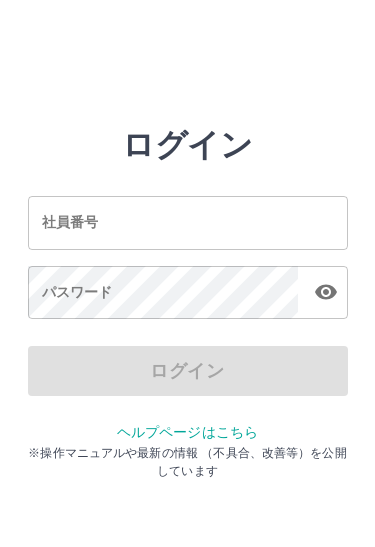 scroll, scrollTop: 0, scrollLeft: 0, axis: both 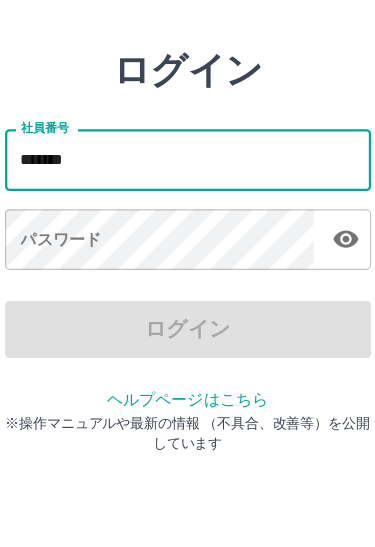 type on "*******" 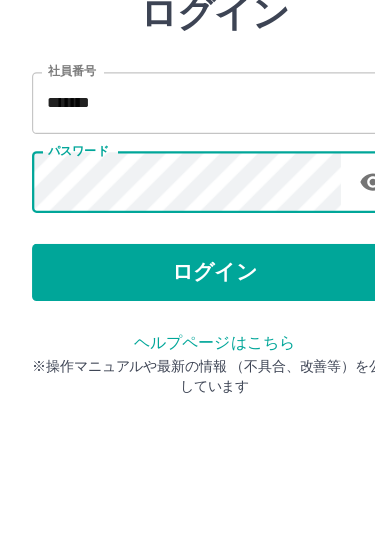 click on "ログイン" at bounding box center (188, 371) 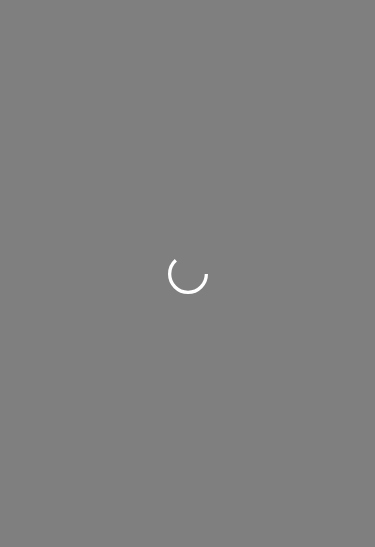 scroll, scrollTop: 0, scrollLeft: 0, axis: both 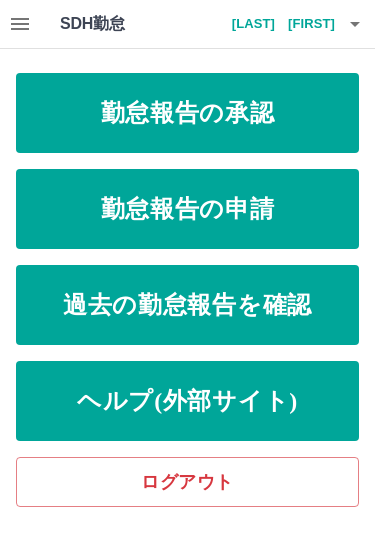 click on "勤怠報告の承認" at bounding box center [187, 113] 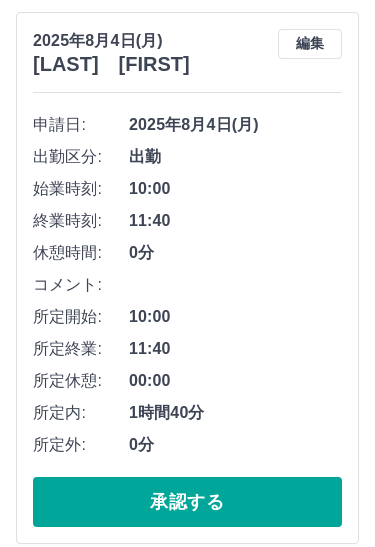 scroll, scrollTop: 235, scrollLeft: 0, axis: vertical 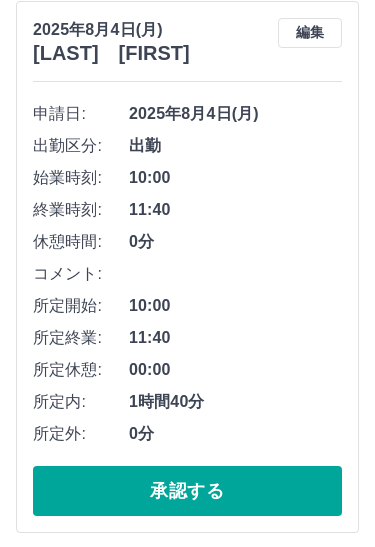 click on "承認する" at bounding box center (187, 491) 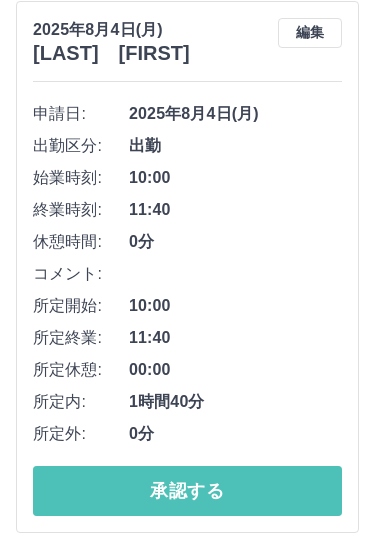 click on "承認する" at bounding box center [187, 491] 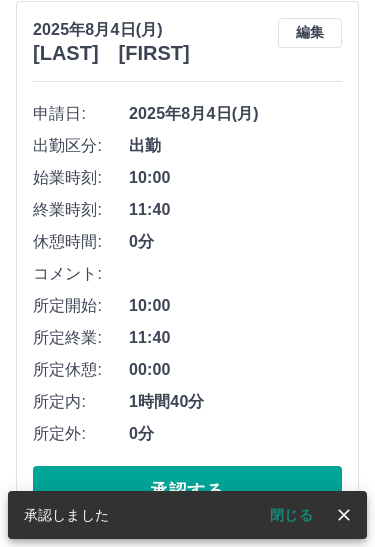 click on "承認する" at bounding box center [187, 491] 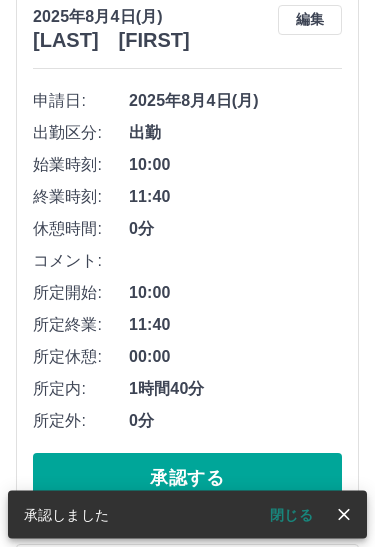 scroll, scrollTop: 248, scrollLeft: 0, axis: vertical 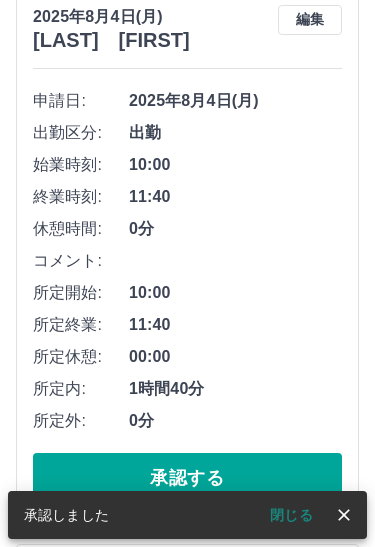 click on "承認する" at bounding box center (187, 478) 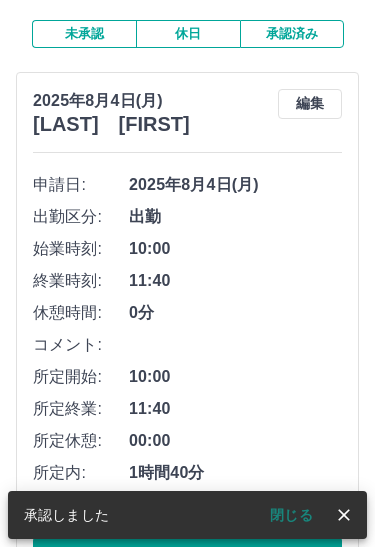 scroll, scrollTop: 164, scrollLeft: 0, axis: vertical 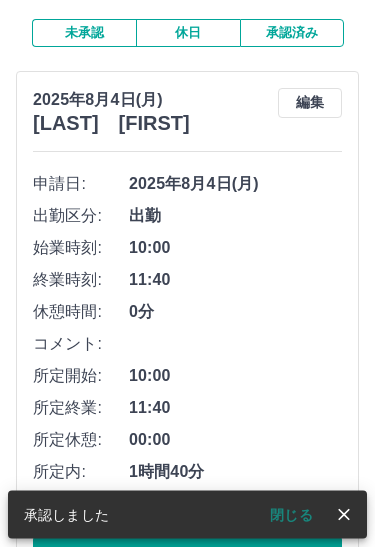 click on "承認する" at bounding box center (187, 562) 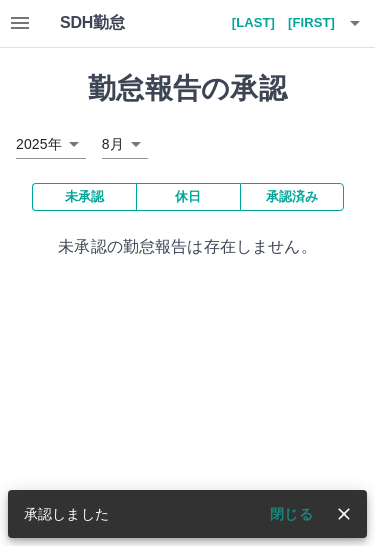 scroll, scrollTop: 0, scrollLeft: 0, axis: both 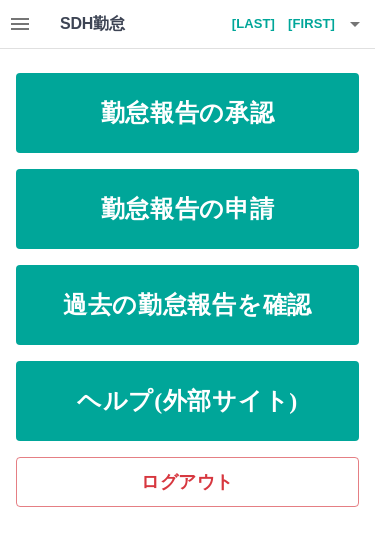 click on "勤怠報告の申請" at bounding box center (187, 209) 